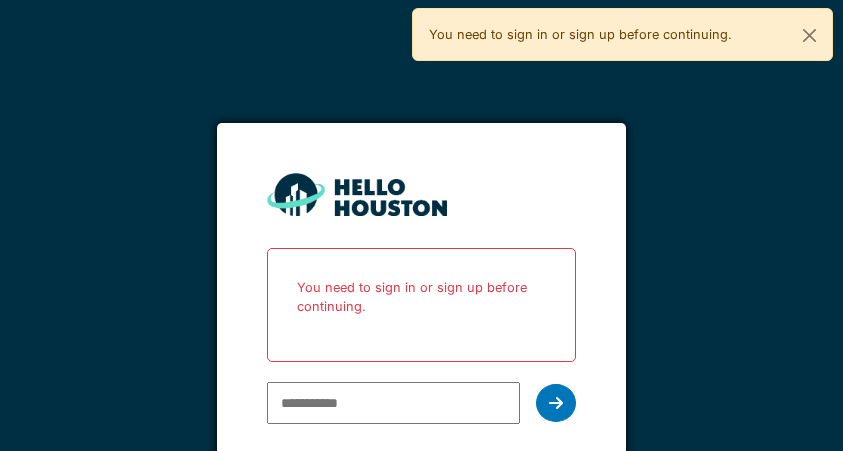 scroll, scrollTop: 0, scrollLeft: 0, axis: both 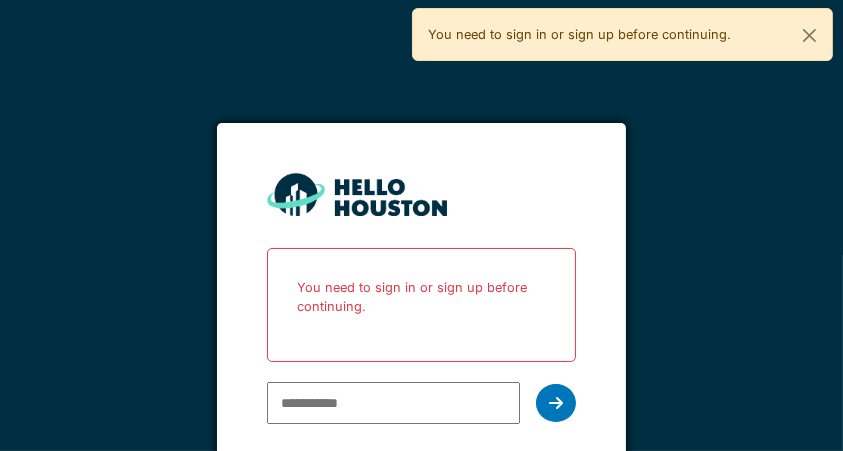 type on "**********" 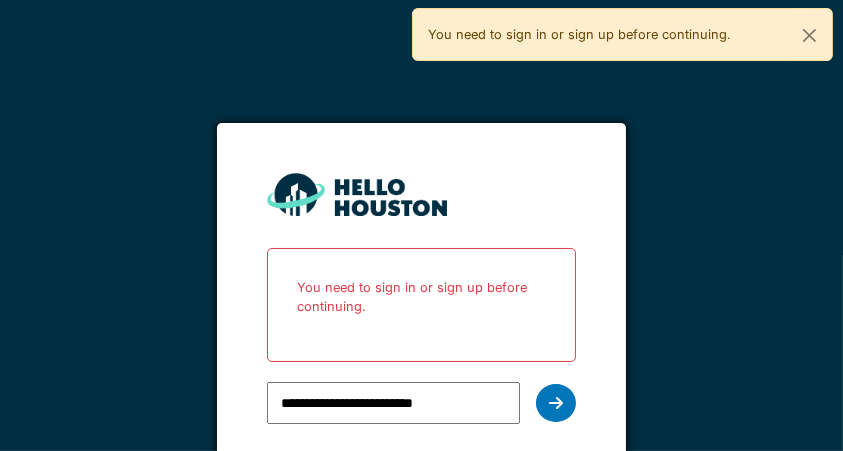 click at bounding box center (556, 403) 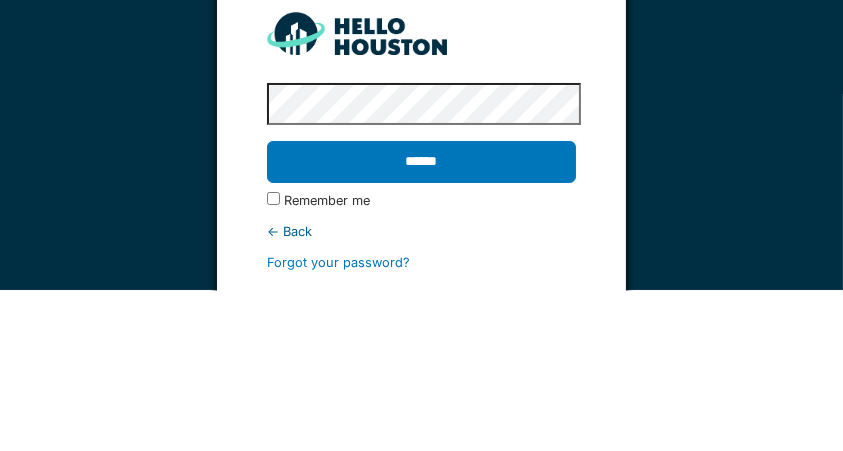 click on "******" at bounding box center (421, 323) 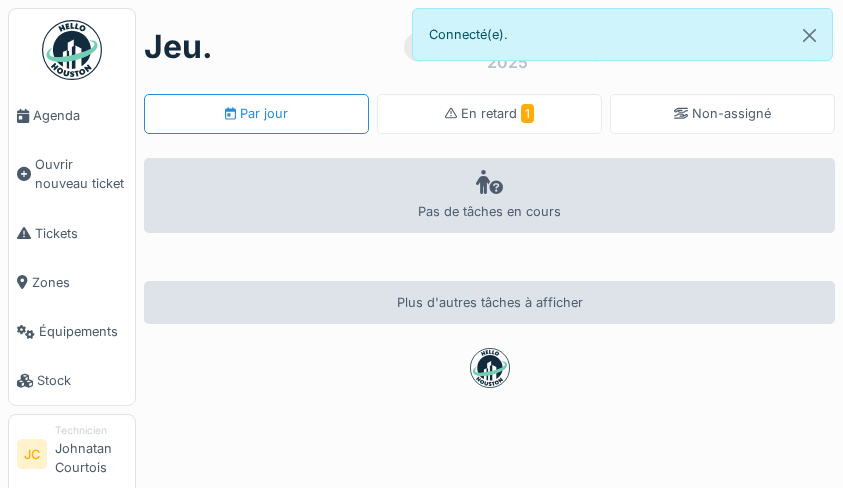 scroll, scrollTop: 0, scrollLeft: 0, axis: both 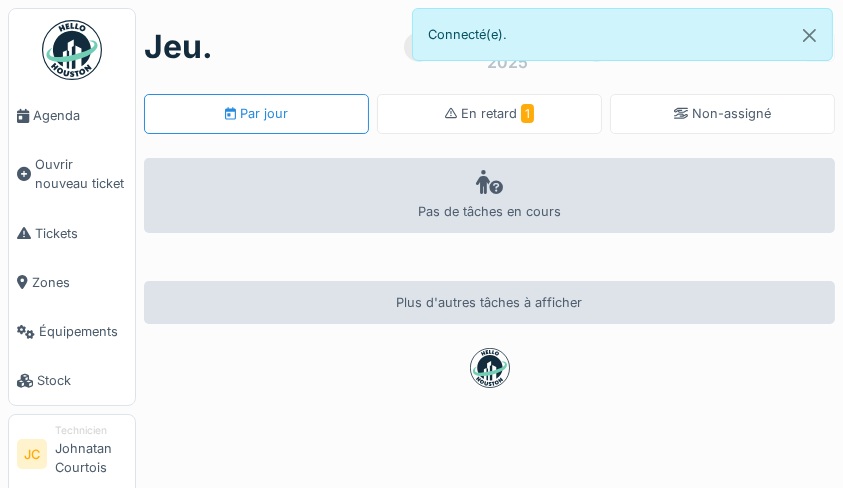 click on "En retard   1" at bounding box center (489, 114) 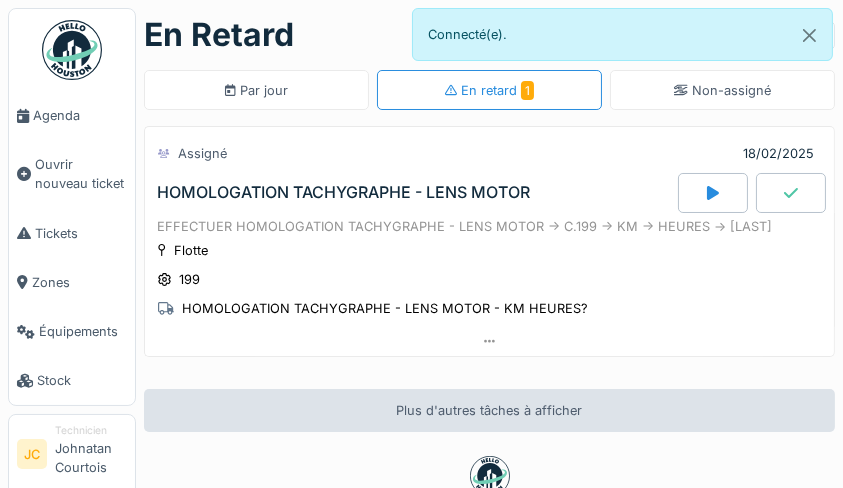click on "Flotte 199 HOMOLOGATION TACHYGRAPHE - LENS MOTOR - KM HEURES?" at bounding box center [489, 280] 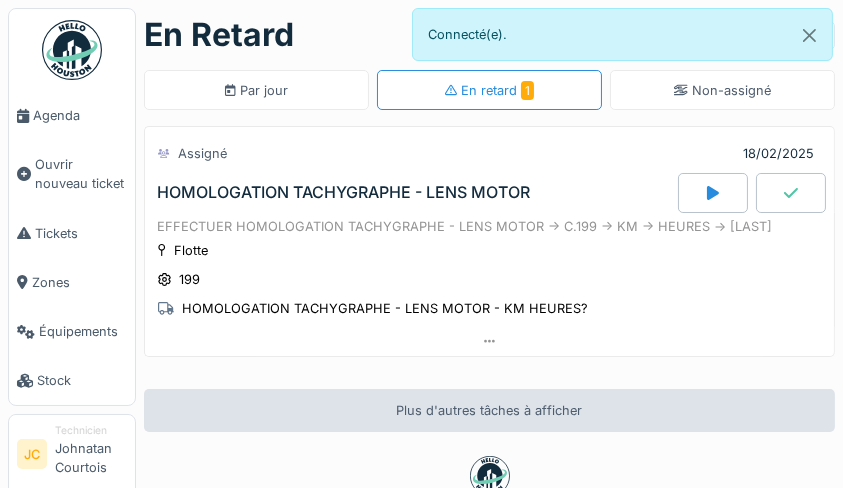 click on "Assigné 18/02/2025" at bounding box center [489, 153] 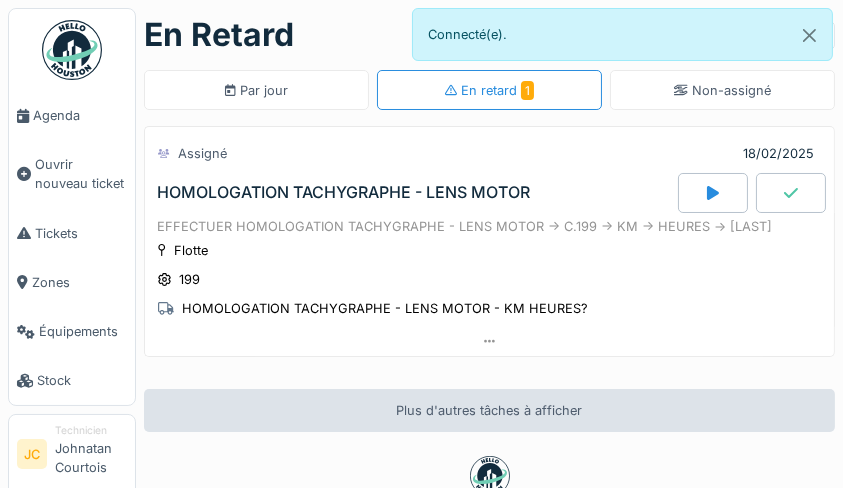 click 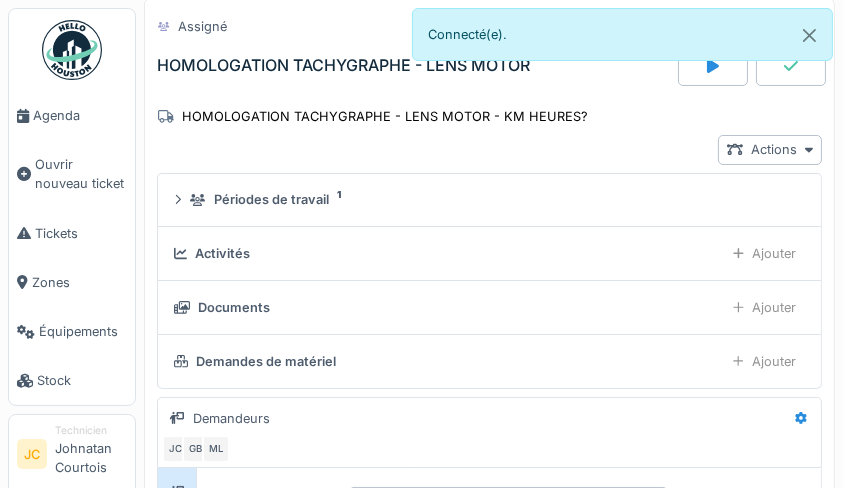 scroll, scrollTop: 0, scrollLeft: 0, axis: both 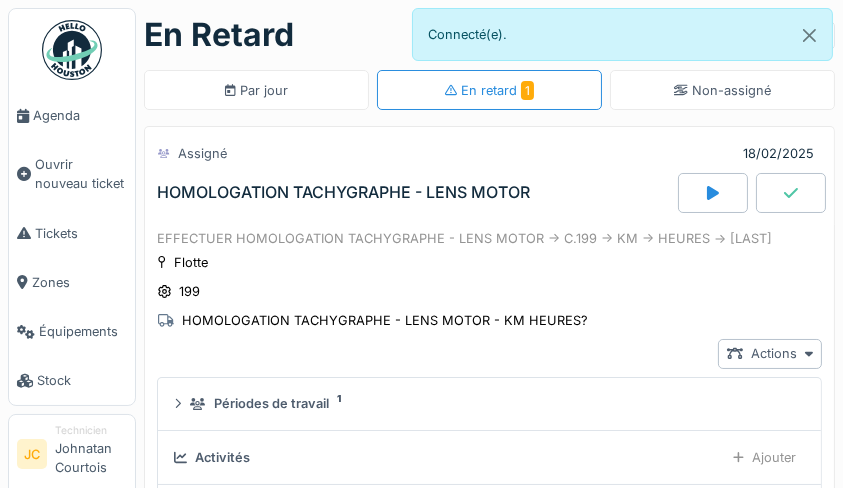 click on "199" at bounding box center [179, 291] 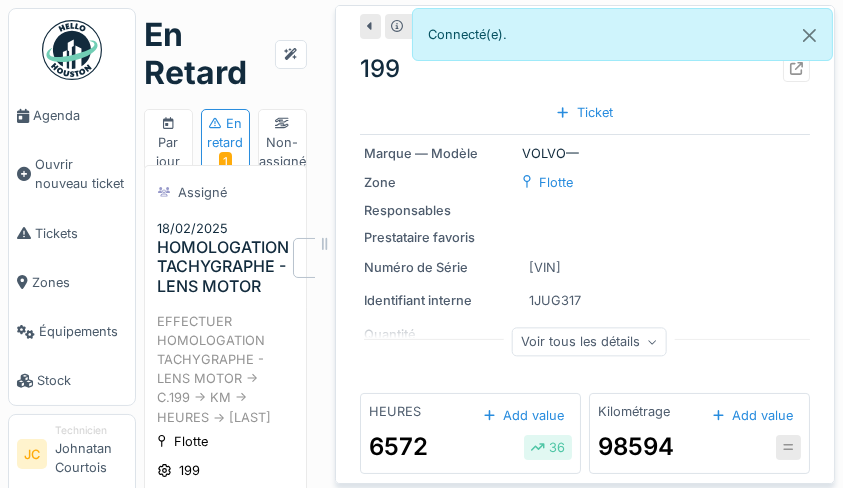scroll, scrollTop: 0, scrollLeft: 0, axis: both 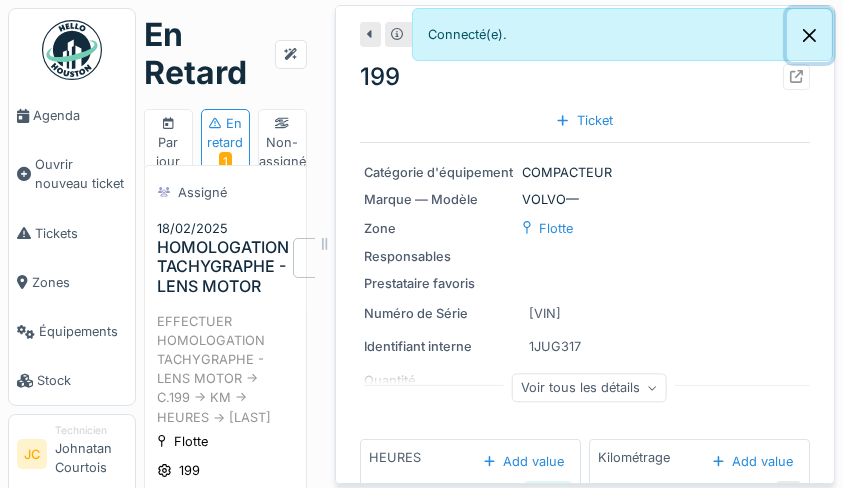 click at bounding box center (809, 35) 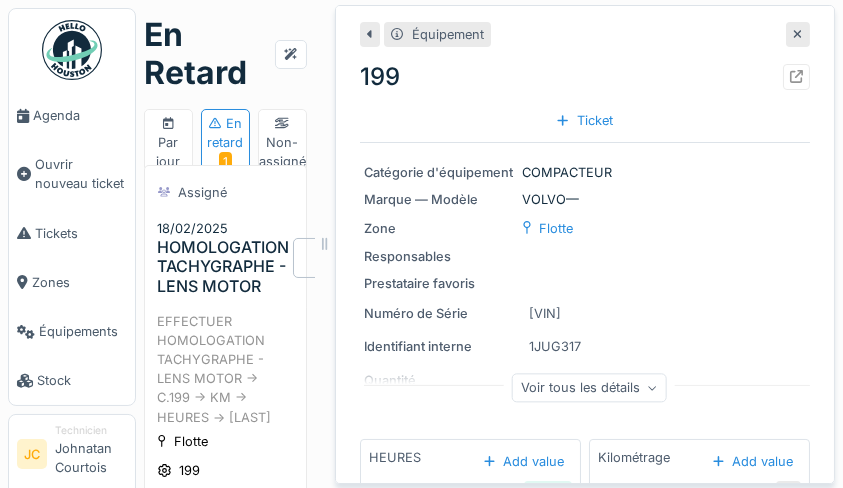 click 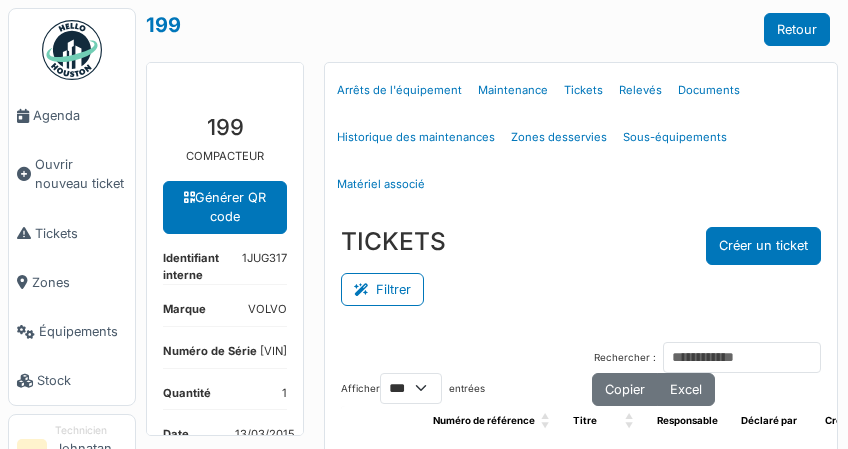 select on "***" 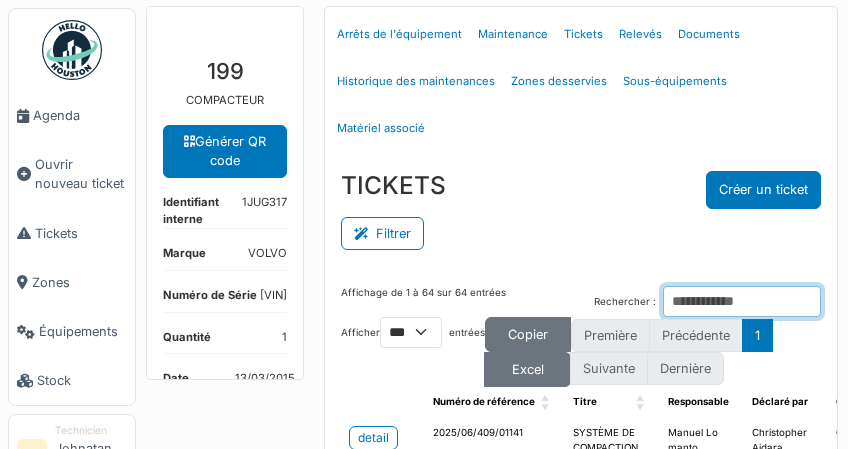 click on "Rechercher :" at bounding box center [742, 301] 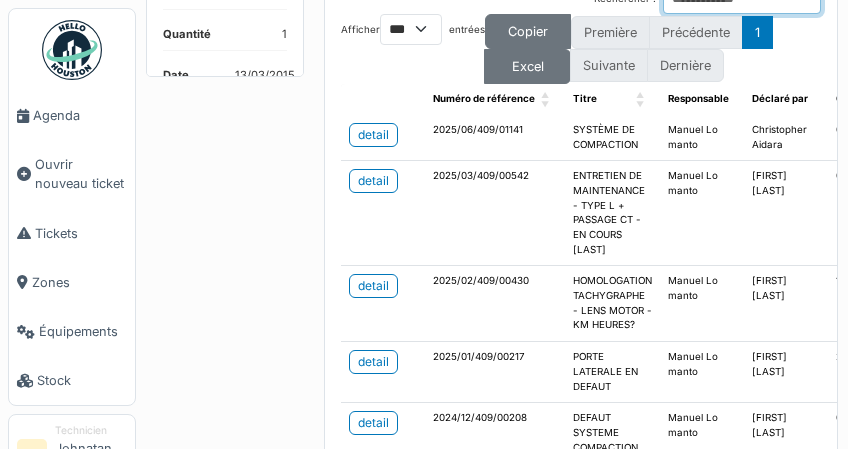scroll, scrollTop: 361, scrollLeft: 0, axis: vertical 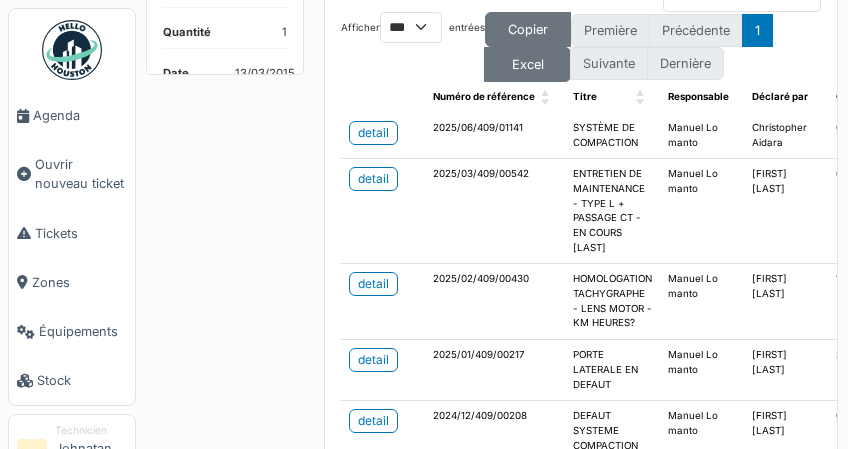 click on "detail" at bounding box center [373, 360] 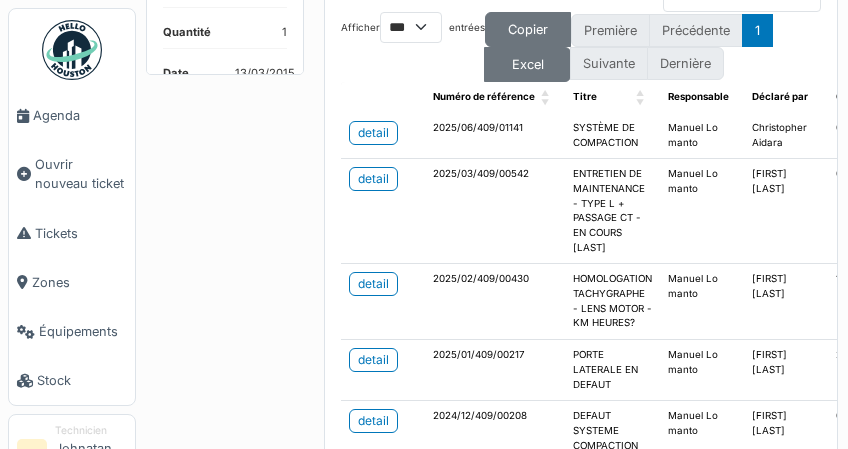 click on "detail" at bounding box center (373, 179) 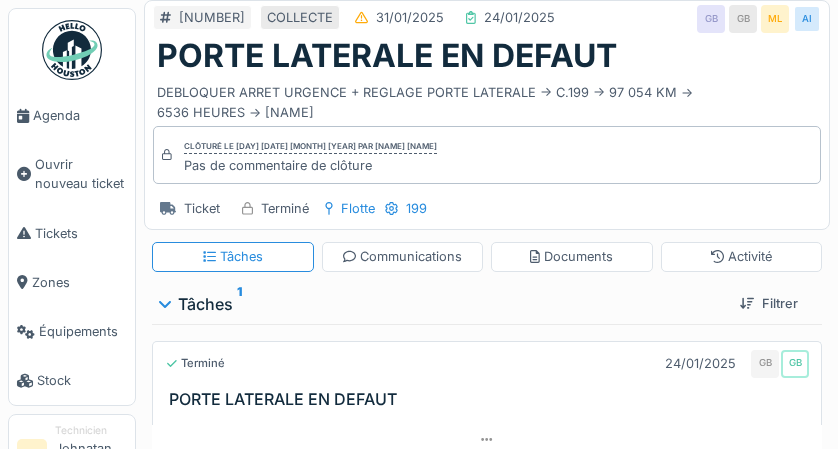 scroll, scrollTop: 0, scrollLeft: 0, axis: both 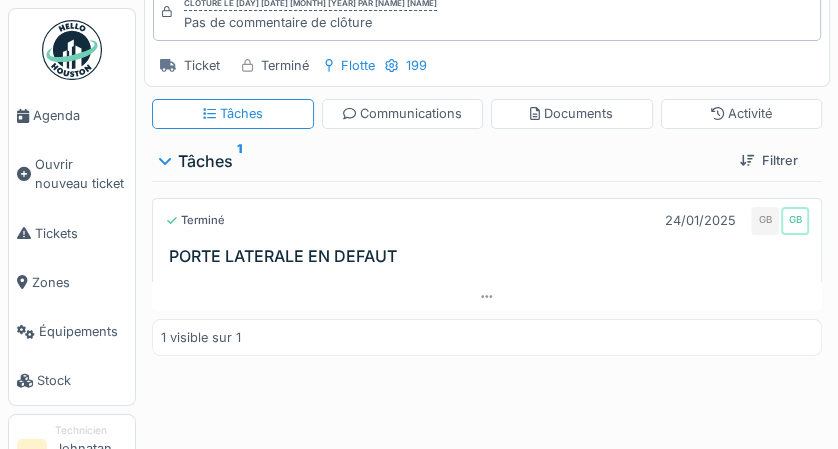 click at bounding box center (487, 296) 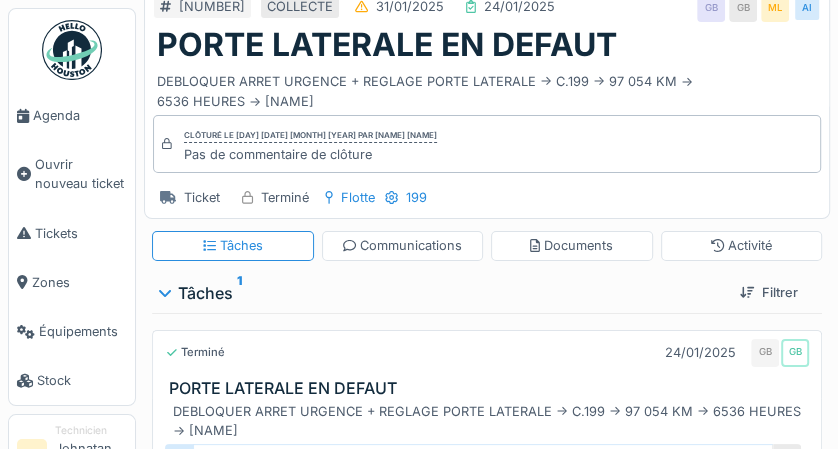 scroll, scrollTop: 0, scrollLeft: 0, axis: both 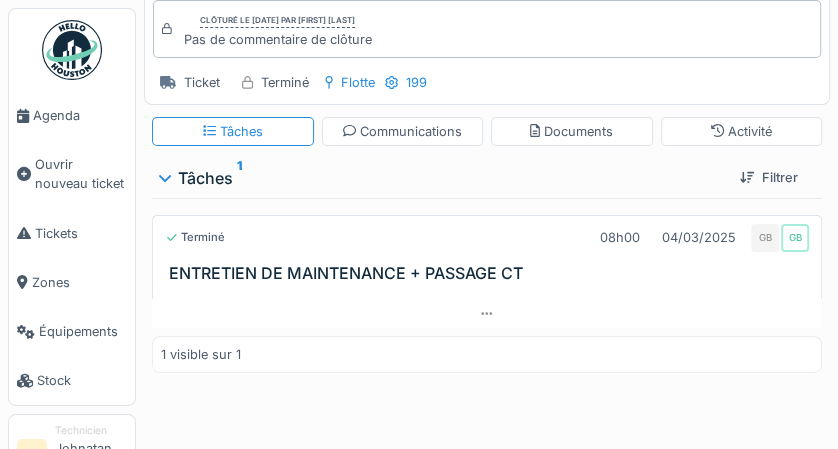 click on "Ticket Terminé Flotte 199" at bounding box center (487, 82) 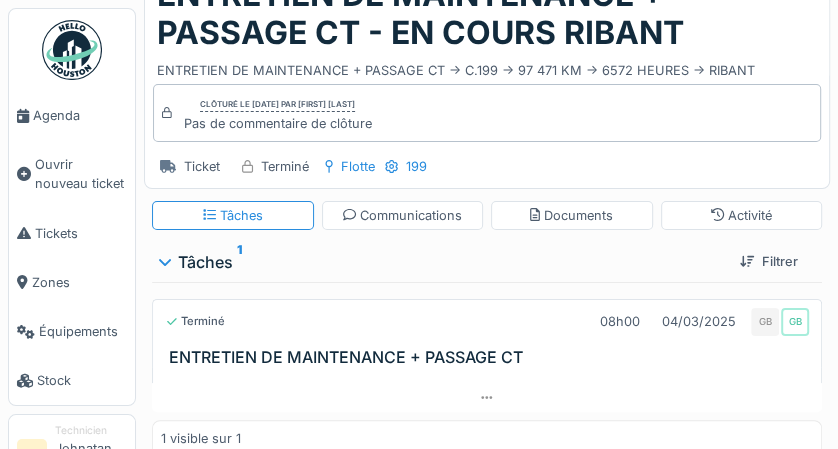 scroll, scrollTop: 0, scrollLeft: 0, axis: both 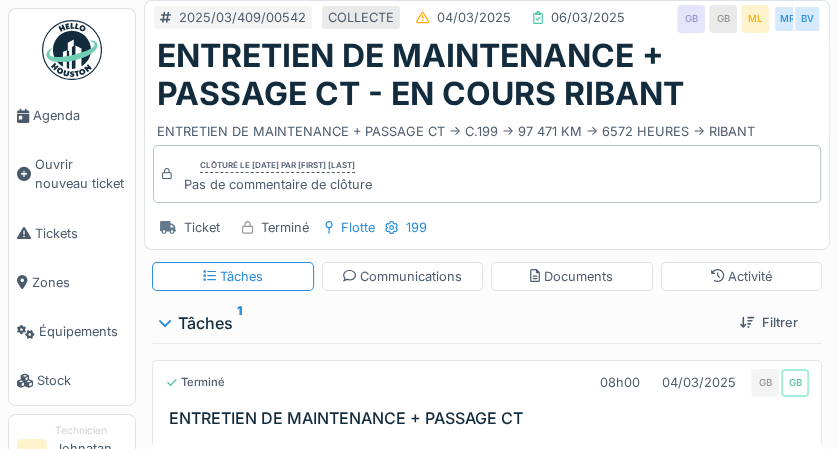click on "Ticket" at bounding box center (202, 227) 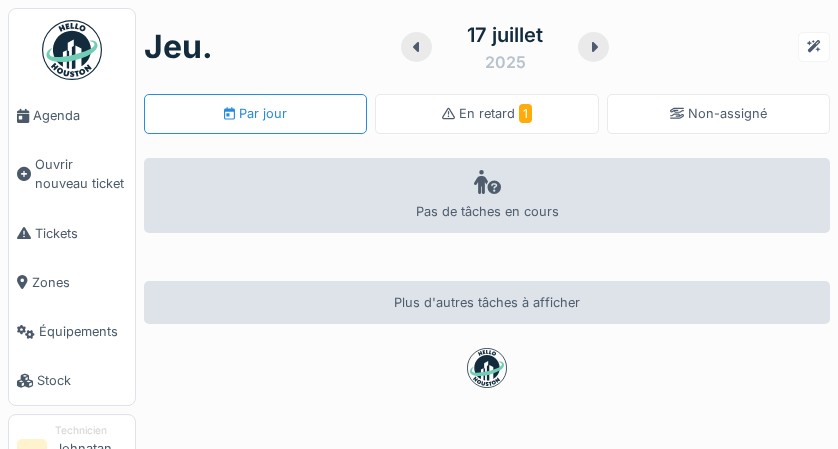 scroll, scrollTop: 0, scrollLeft: 0, axis: both 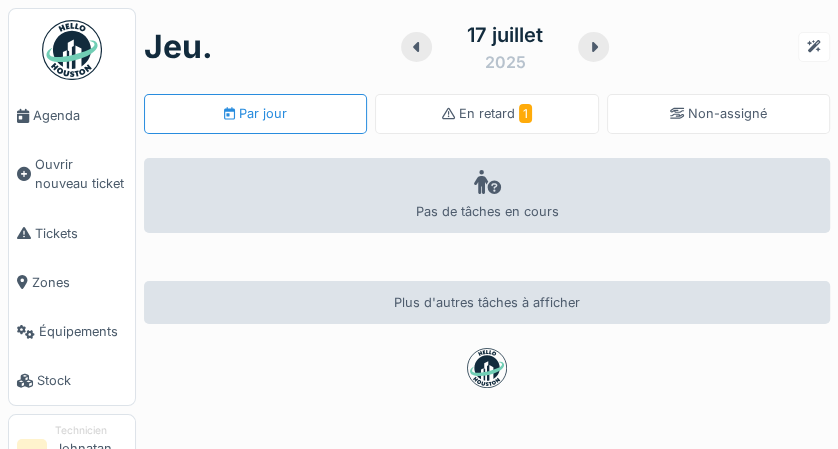 click on "En retard   1" at bounding box center [486, 114] 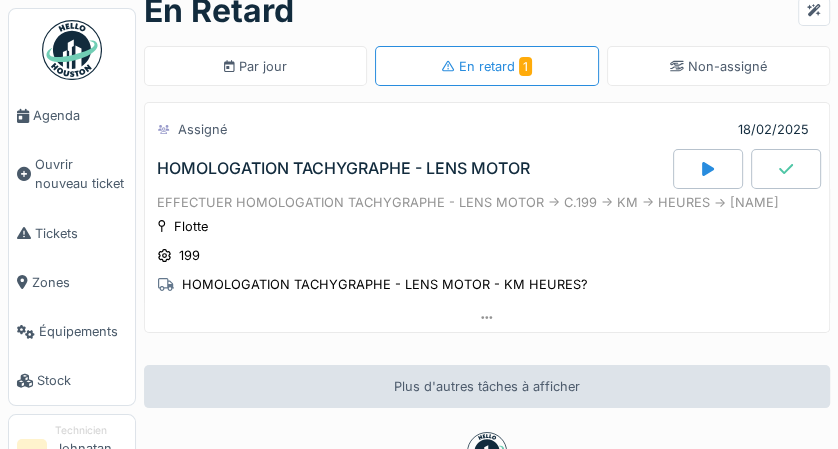 scroll, scrollTop: 23, scrollLeft: 0, axis: vertical 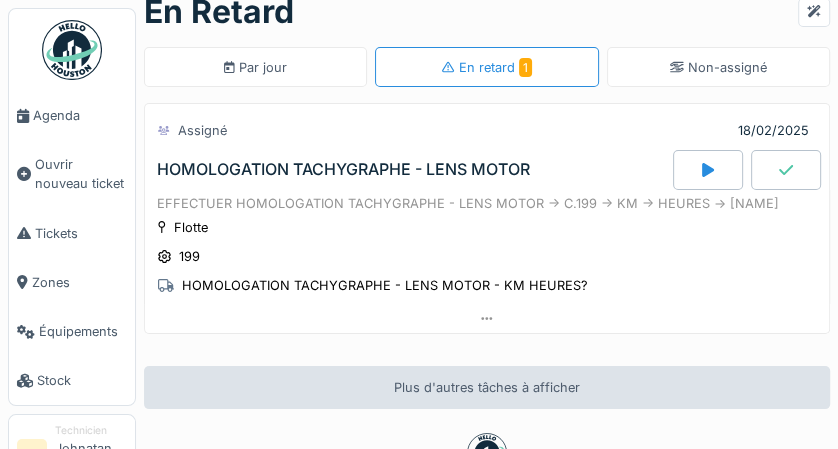 click on "Tickets" at bounding box center (81, 233) 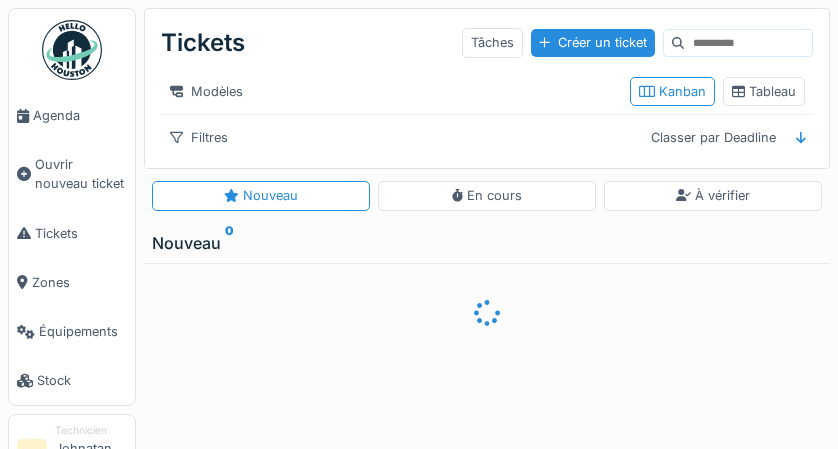 scroll, scrollTop: 0, scrollLeft: 0, axis: both 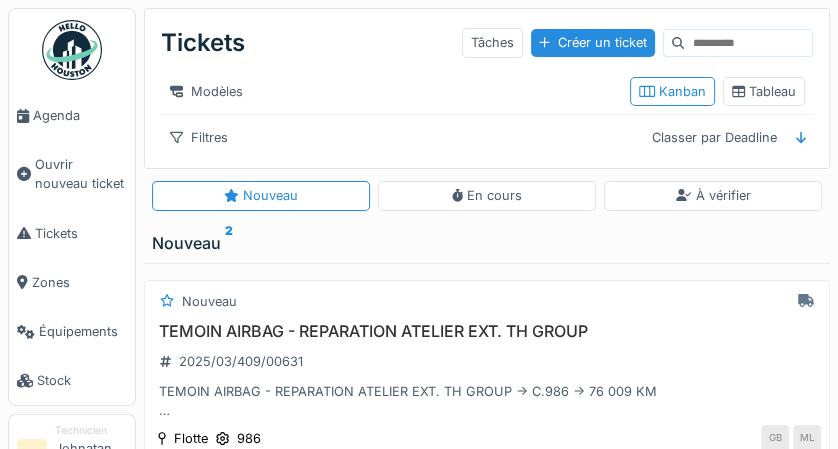 click on "Tableau" at bounding box center [764, 91] 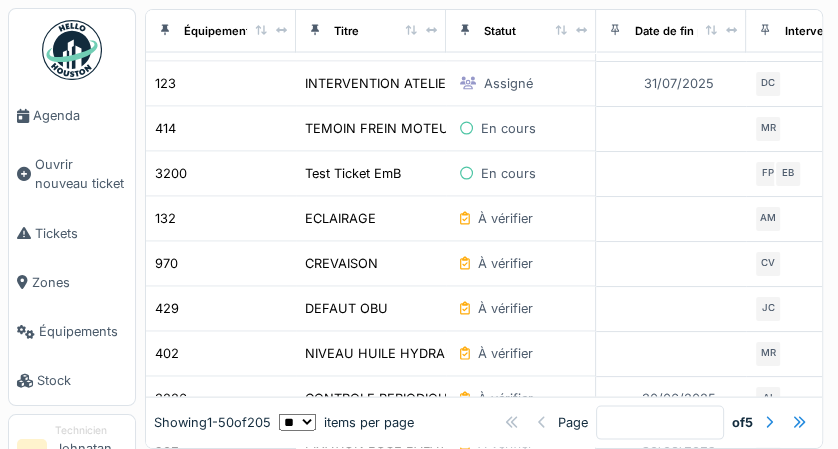scroll, scrollTop: 1956, scrollLeft: 0, axis: vertical 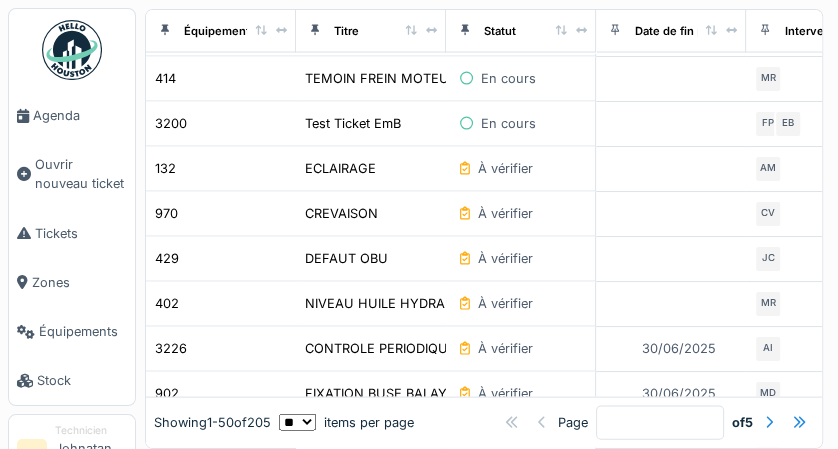 click at bounding box center (769, 422) 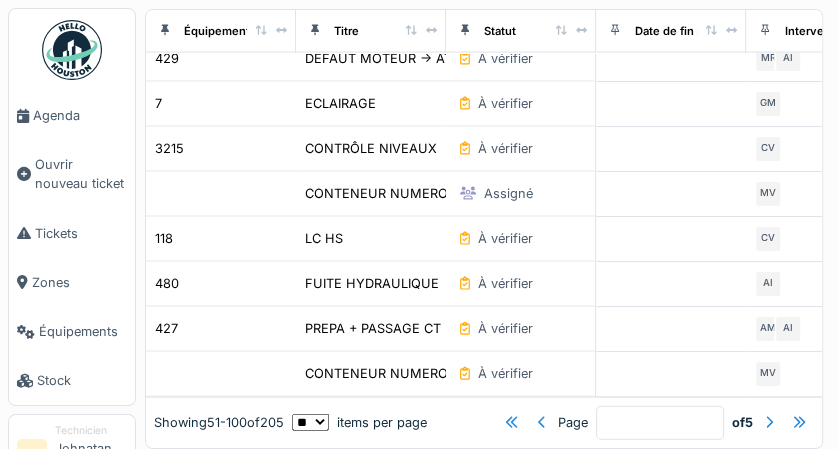scroll, scrollTop: 2083, scrollLeft: 0, axis: vertical 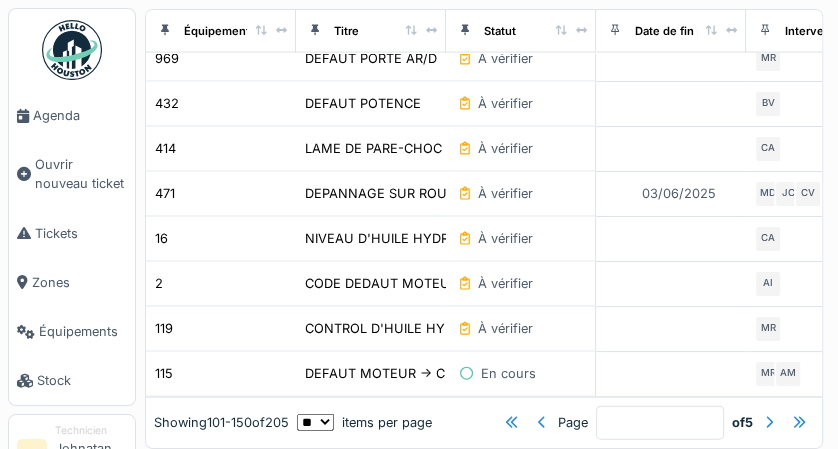 click at bounding box center [769, 422] 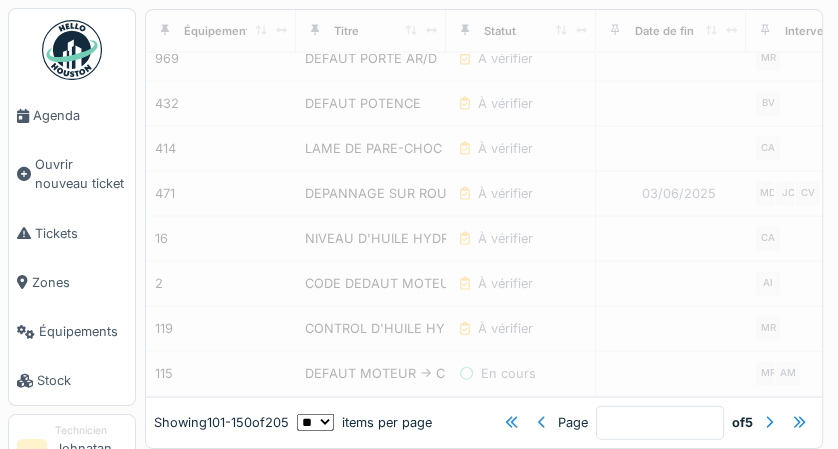 type on "*" 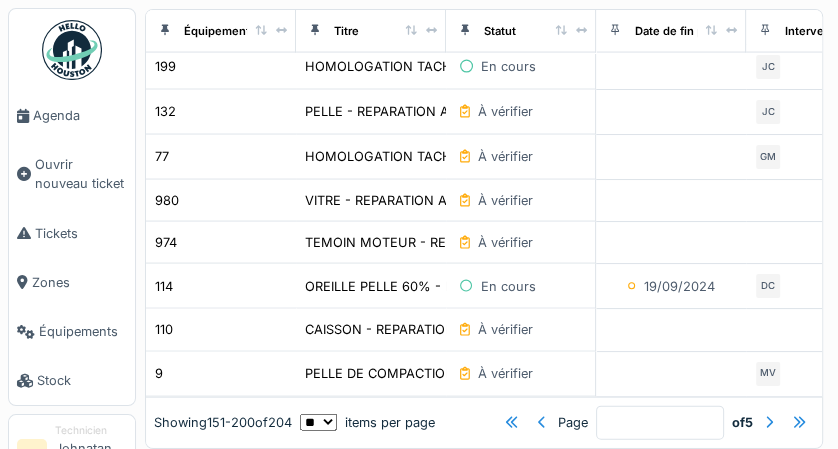 scroll, scrollTop: 2049, scrollLeft: 0, axis: vertical 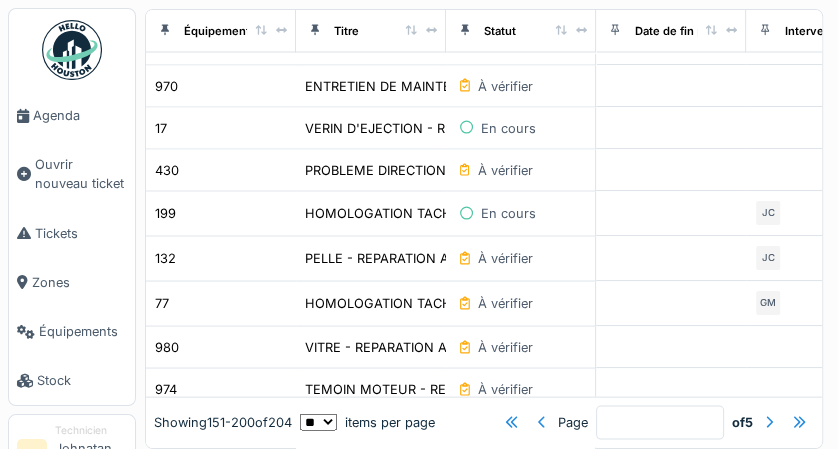 click on "HOMOLOGATION TACHYGRAPHE - LENS MOTOR - KM HEURES?" at bounding box center (508, 212) 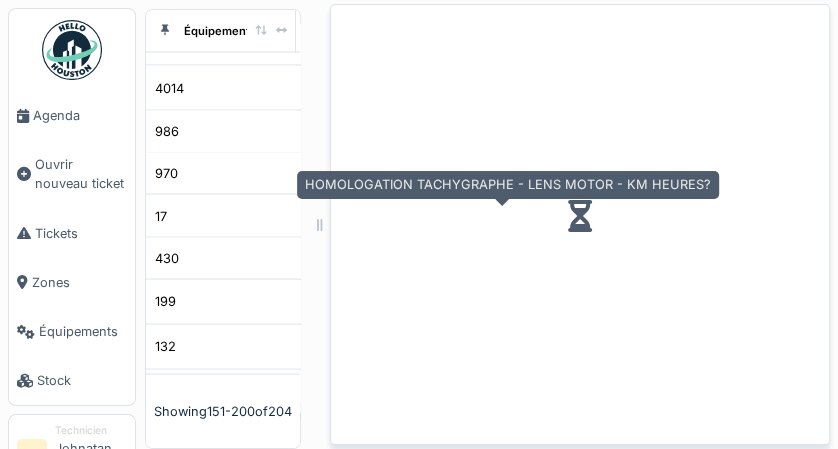 scroll, scrollTop: 1977, scrollLeft: 0, axis: vertical 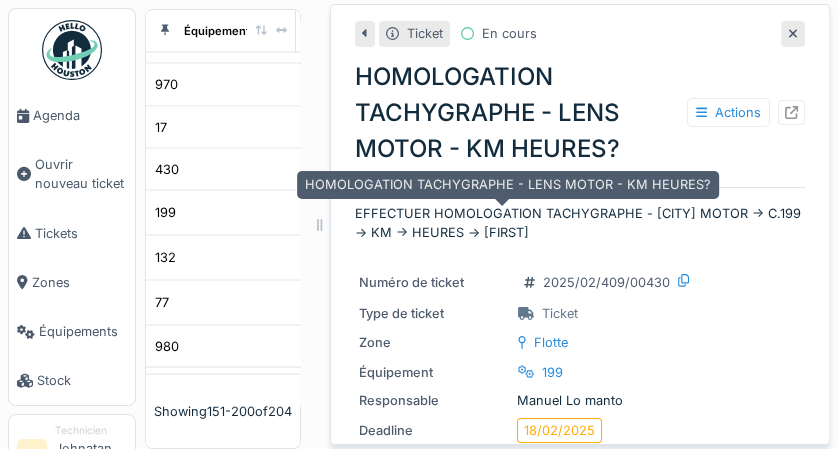 click at bounding box center (791, 112) 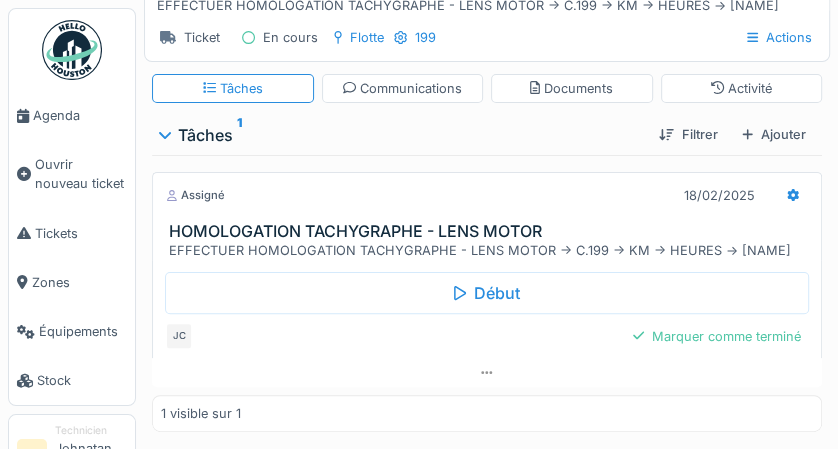scroll, scrollTop: 181, scrollLeft: 0, axis: vertical 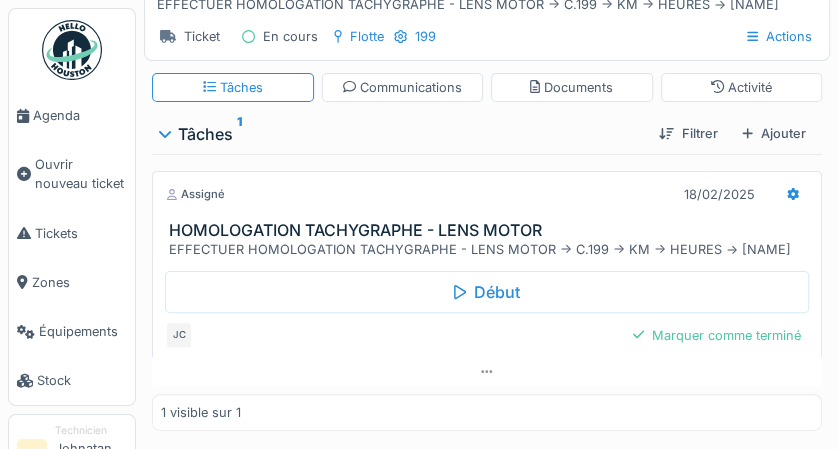 click 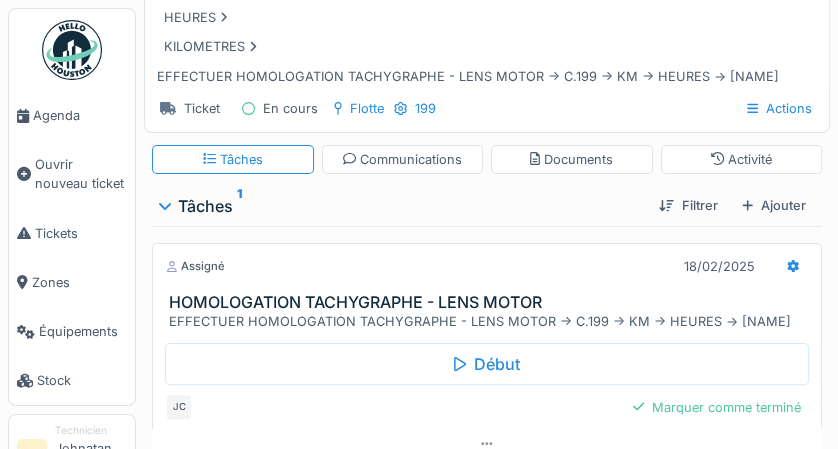 scroll, scrollTop: 109, scrollLeft: 0, axis: vertical 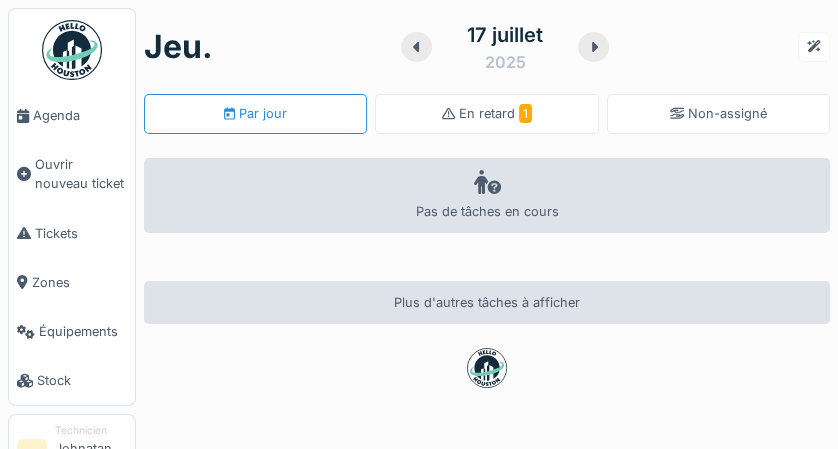 click on "En retard   1" at bounding box center [495, 113] 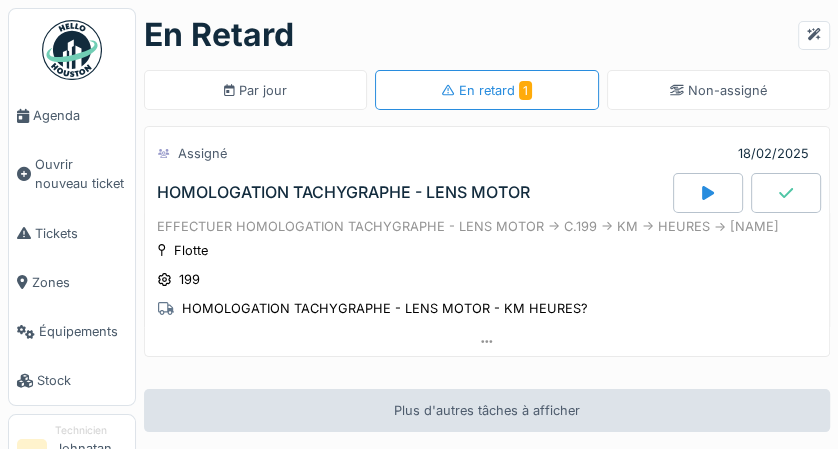 click on "Tickets" at bounding box center [81, 233] 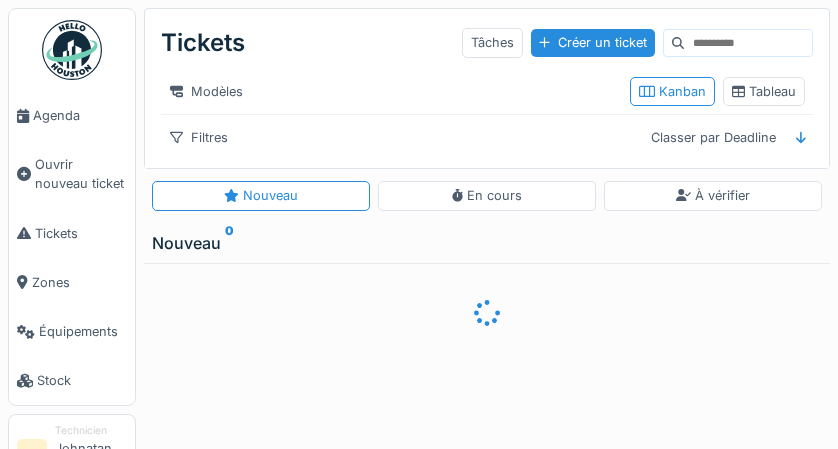 scroll, scrollTop: 0, scrollLeft: 0, axis: both 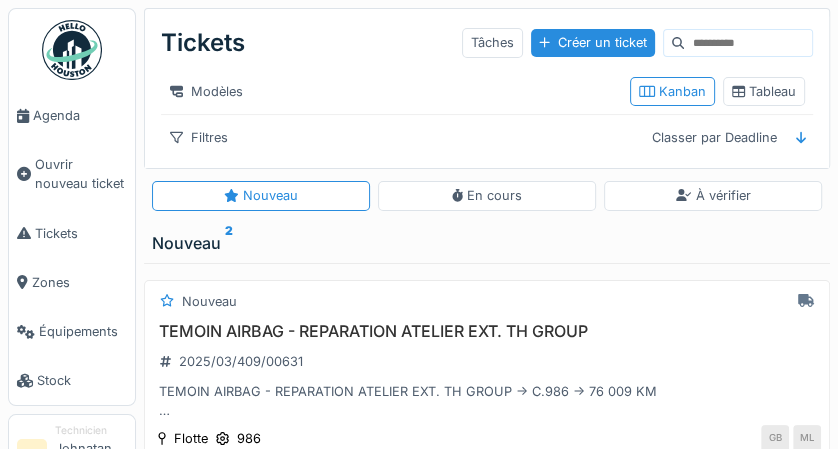 click on "Ouvrir nouveau ticket" at bounding box center [81, 174] 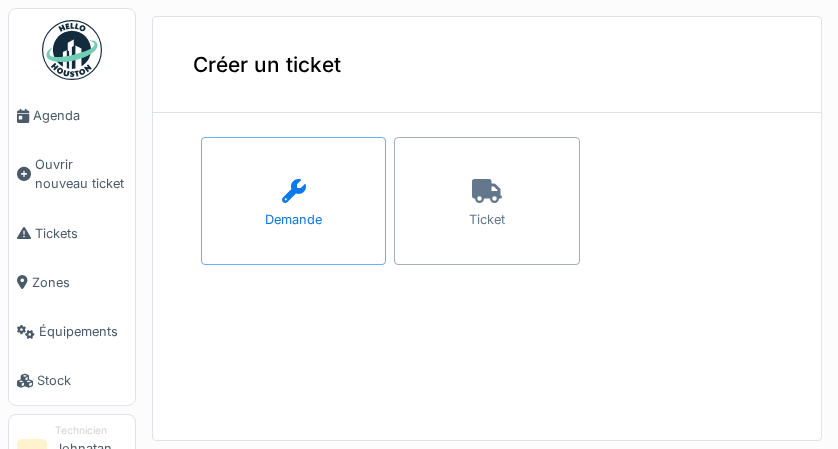scroll, scrollTop: 0, scrollLeft: 0, axis: both 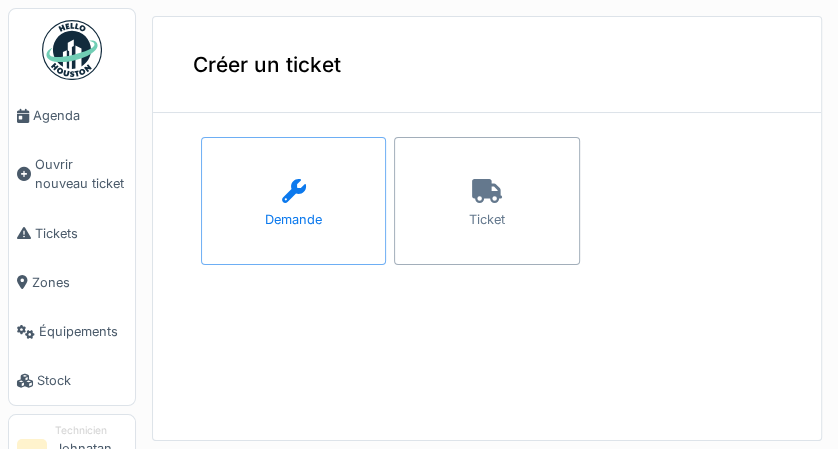 click on "Ticket" at bounding box center (486, 201) 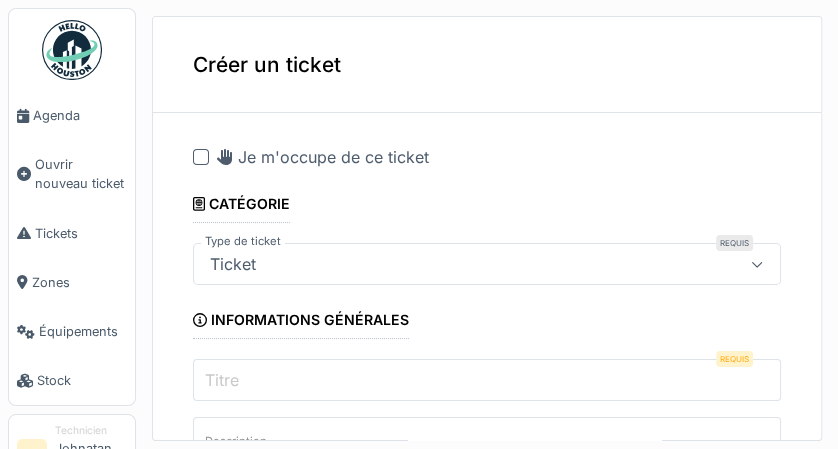 click on "Titre" at bounding box center [487, 380] 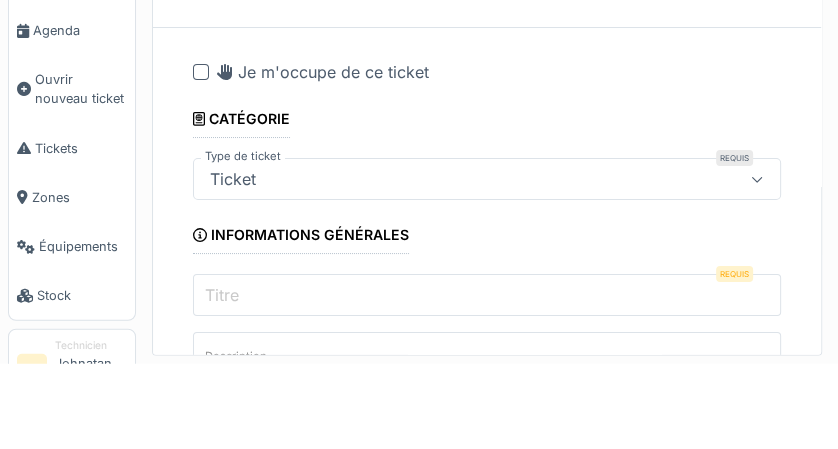 scroll, scrollTop: 2, scrollLeft: 0, axis: vertical 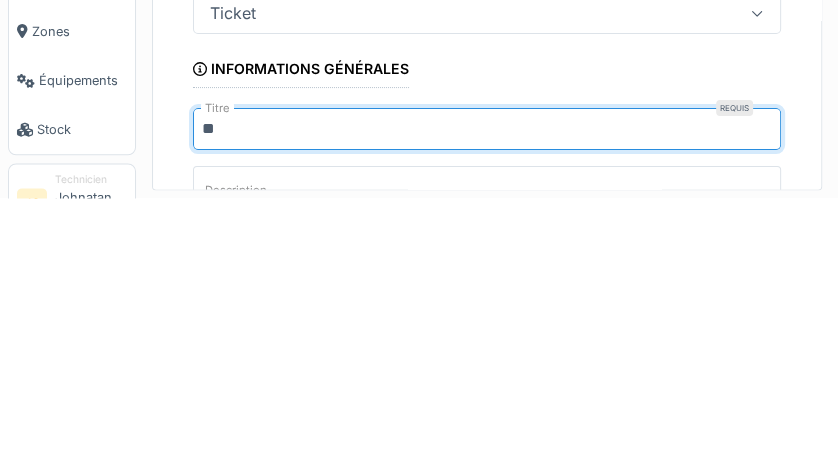 type on "*" 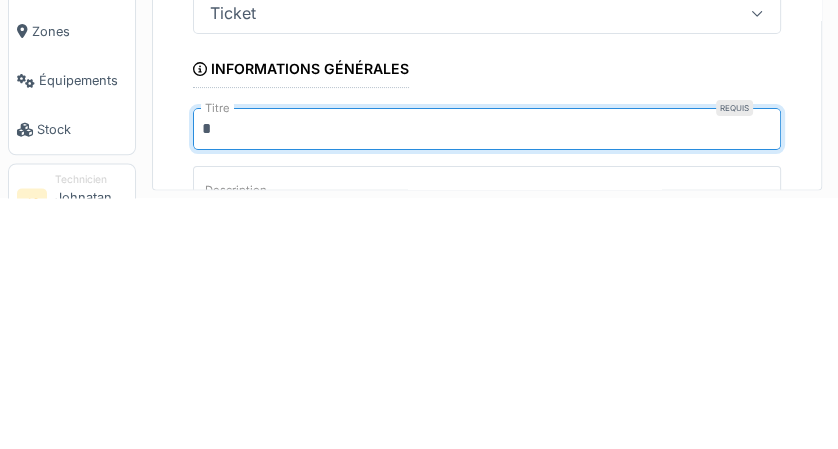 type 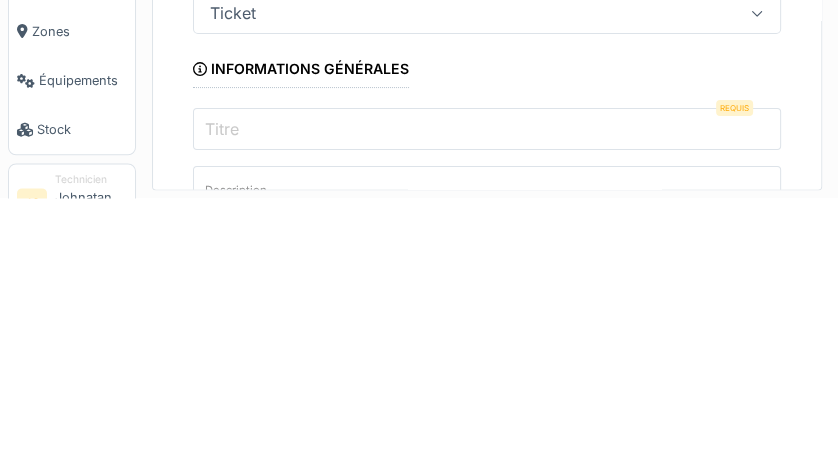 scroll, scrollTop: 2, scrollLeft: 0, axis: vertical 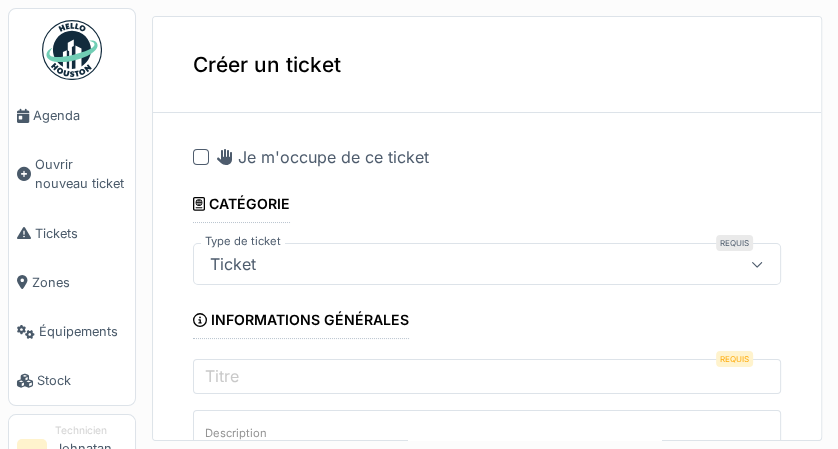 click at bounding box center (72, 50) 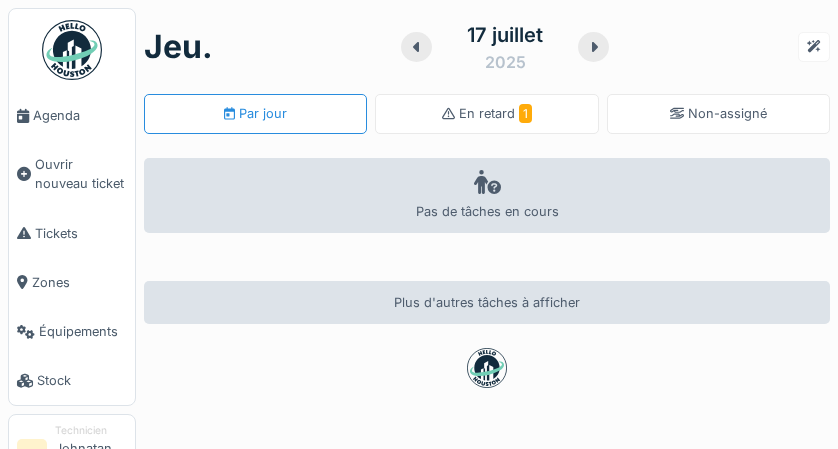 scroll, scrollTop: 0, scrollLeft: 0, axis: both 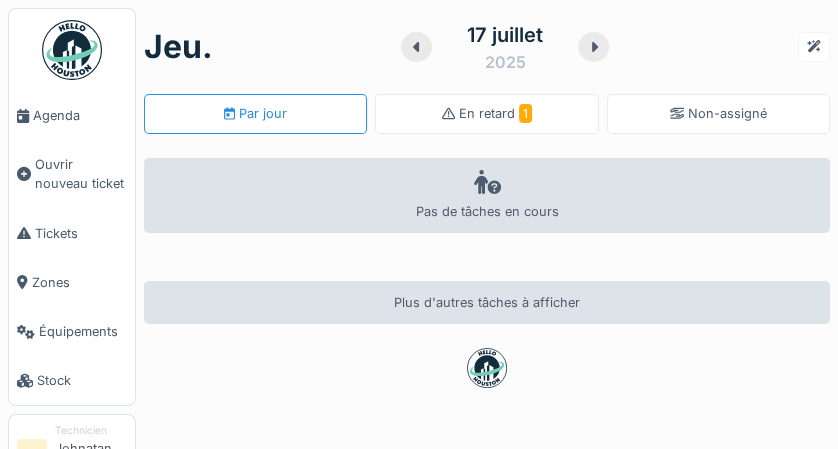 click on "En retard   1" at bounding box center (495, 113) 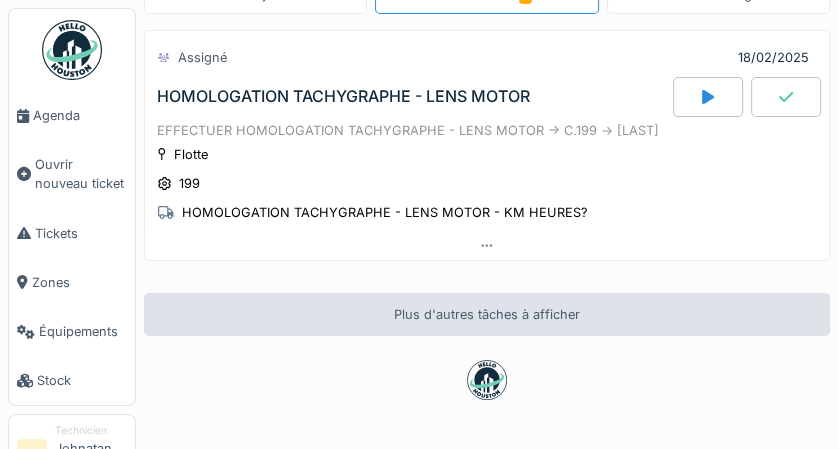 click at bounding box center [786, 97] 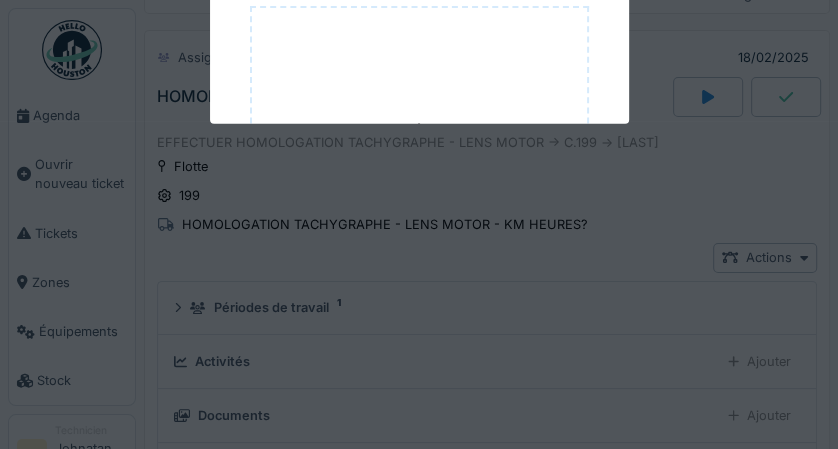 scroll, scrollTop: 46, scrollLeft: 0, axis: vertical 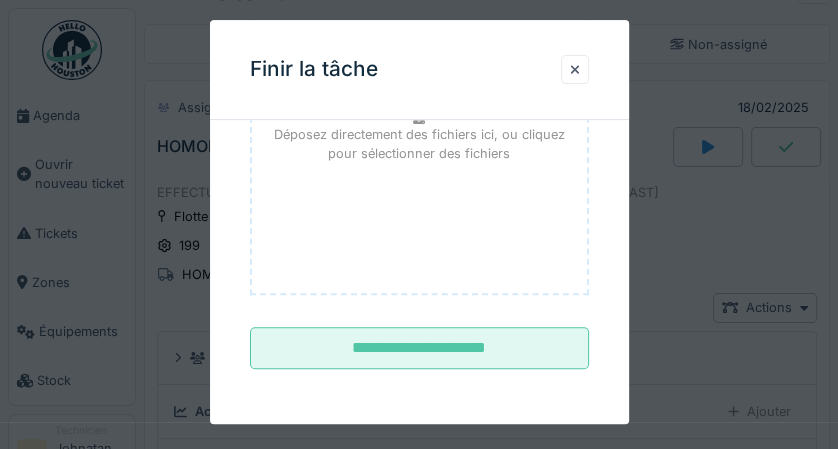 click on "**********" at bounding box center (419, 349) 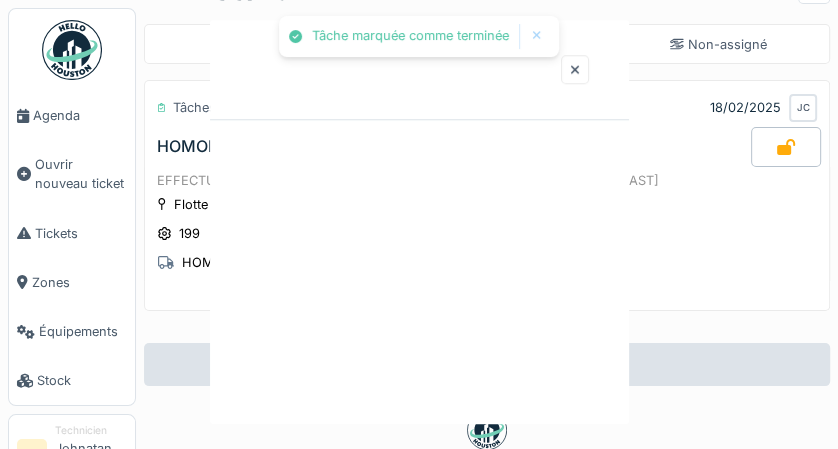 scroll, scrollTop: 0, scrollLeft: 0, axis: both 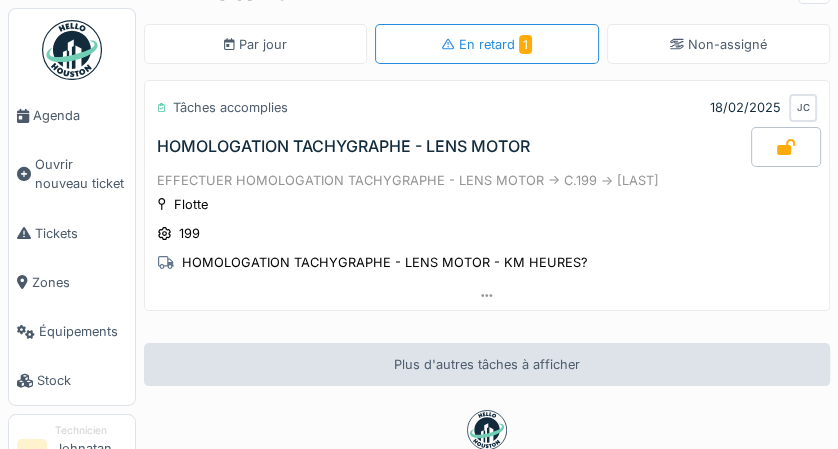 click at bounding box center (72, 50) 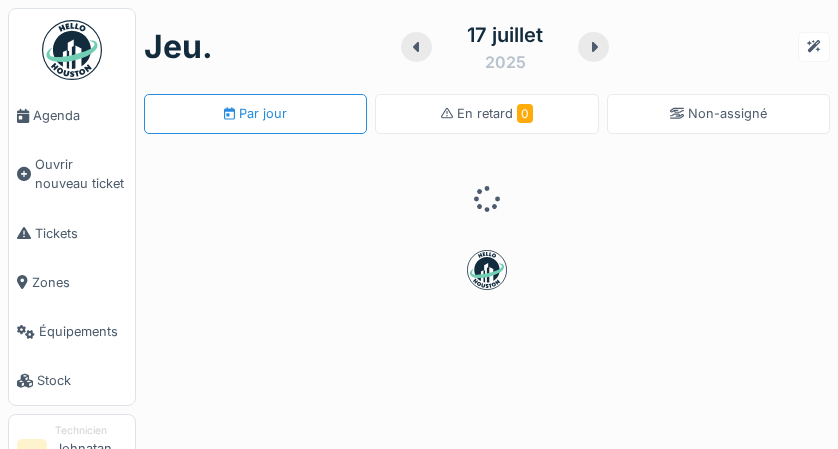 scroll, scrollTop: 0, scrollLeft: 0, axis: both 